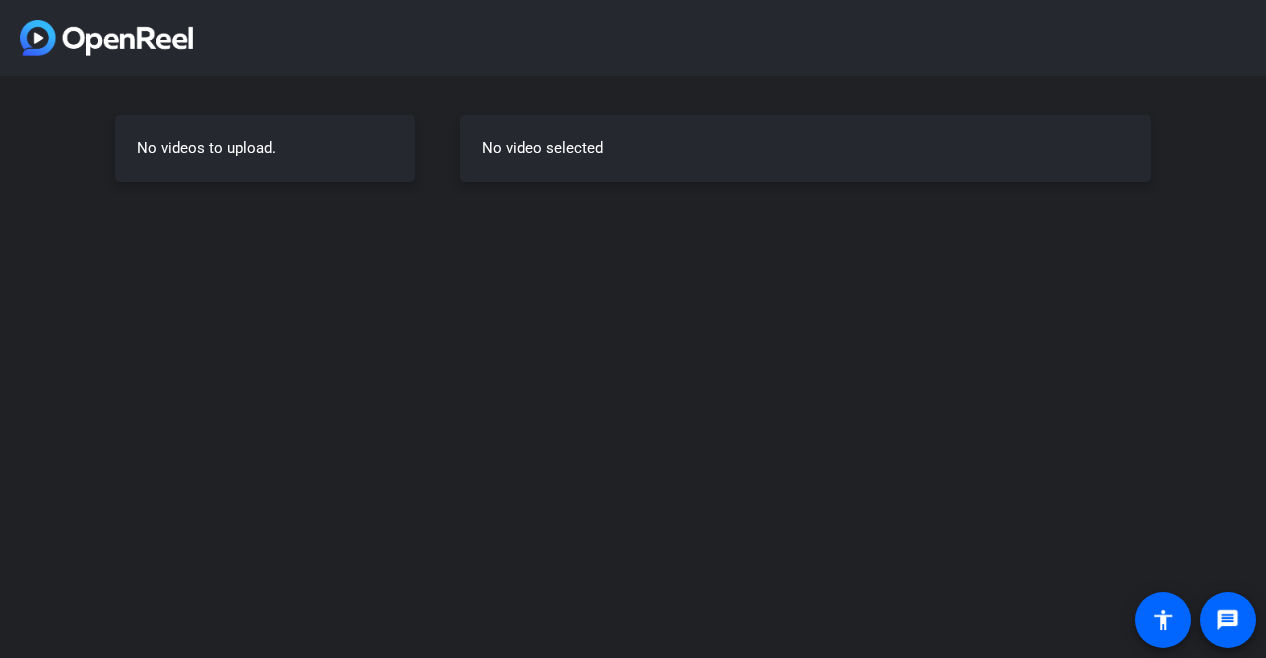 scroll, scrollTop: 0, scrollLeft: 0, axis: both 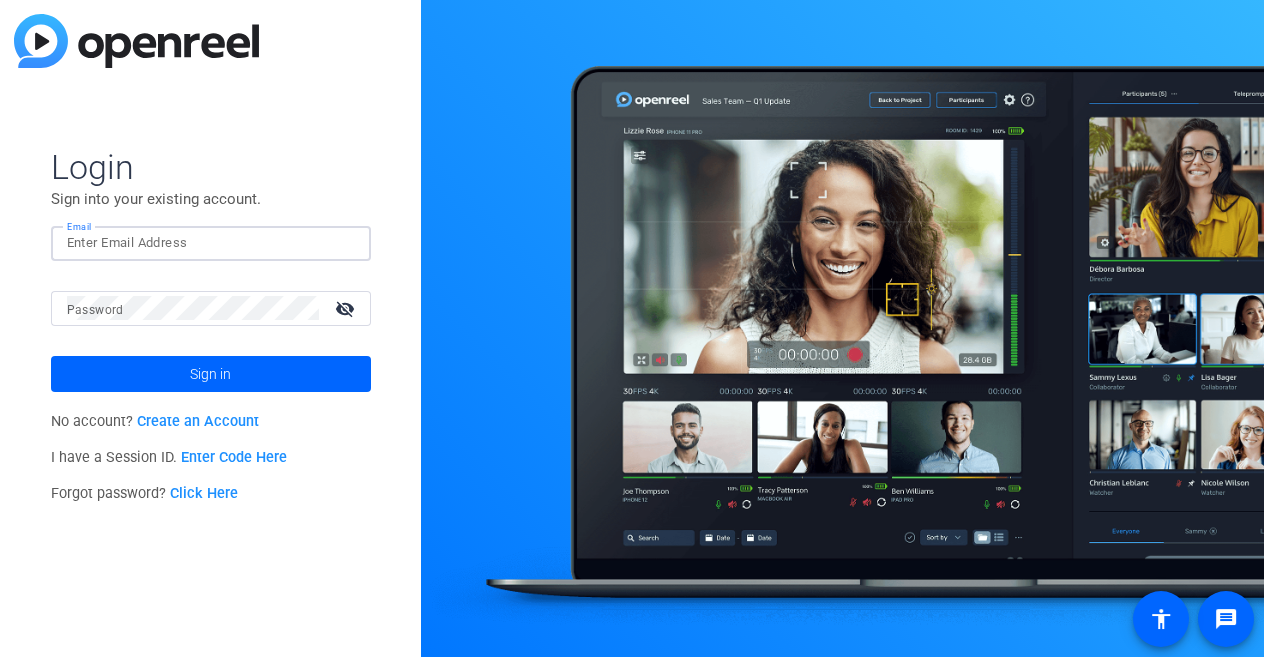 drag, startPoint x: 123, startPoint y: 247, endPoint x: 175, endPoint y: 238, distance: 52.773098 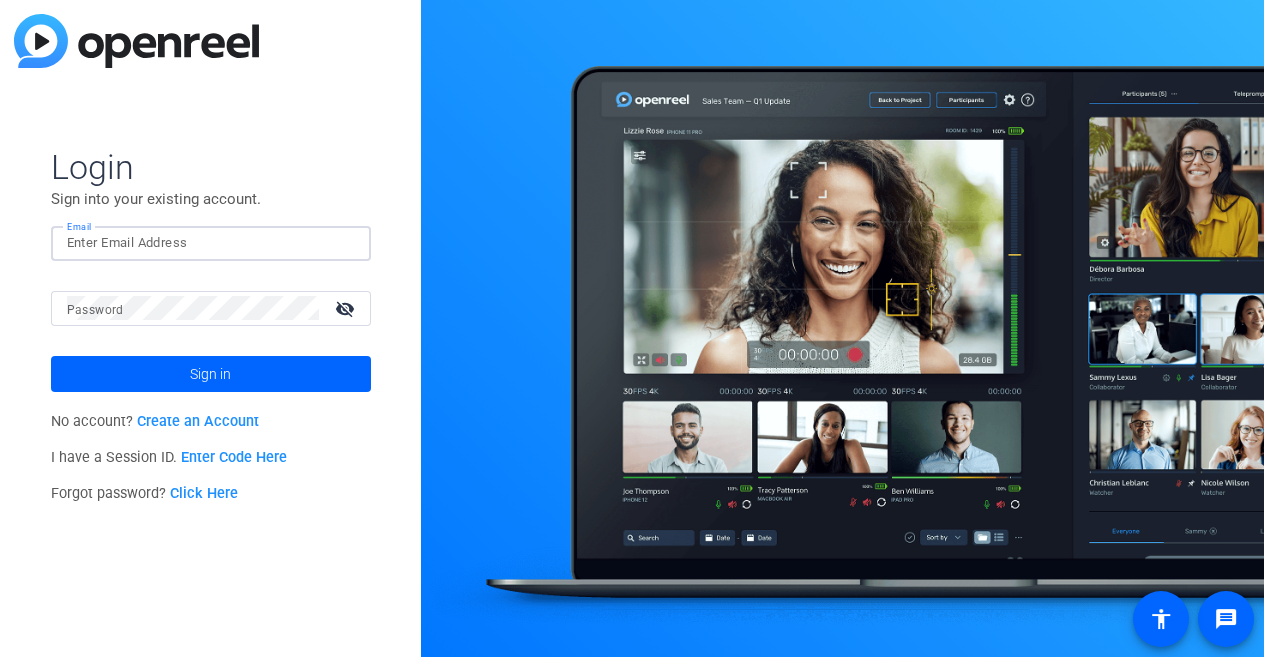click on "Email" at bounding box center [211, 243] 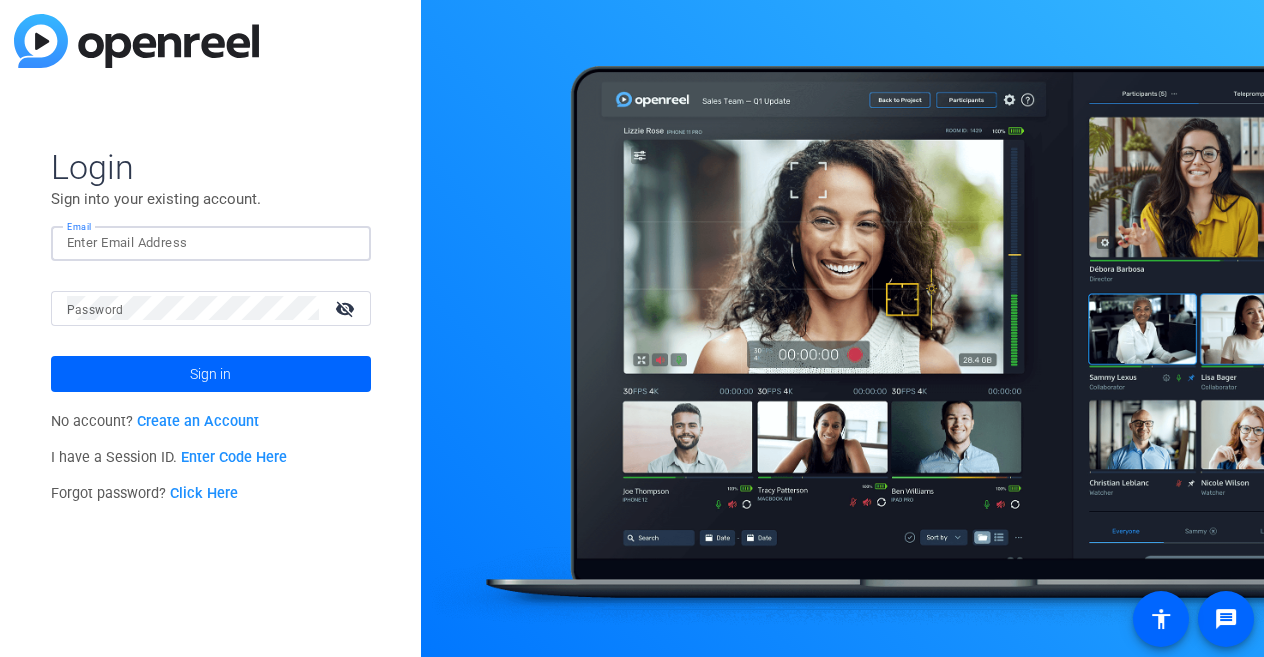 drag, startPoint x: 190, startPoint y: 231, endPoint x: 143, endPoint y: 248, distance: 49.979996 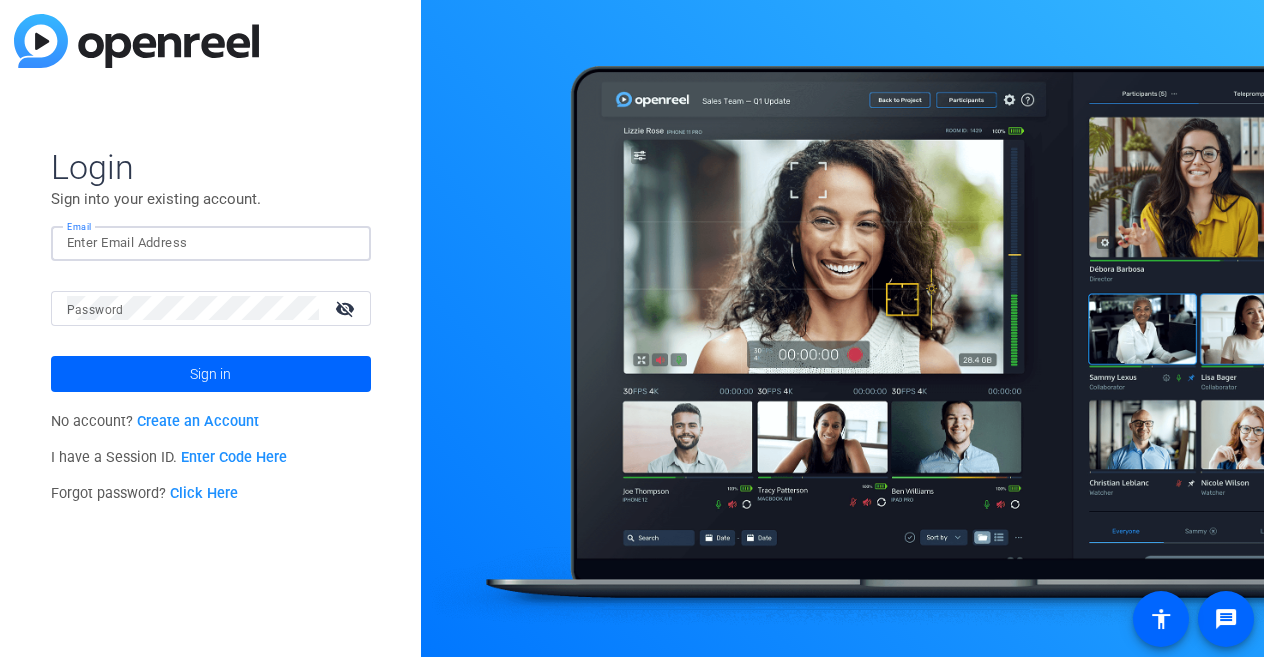click on "Email" at bounding box center (211, 243) 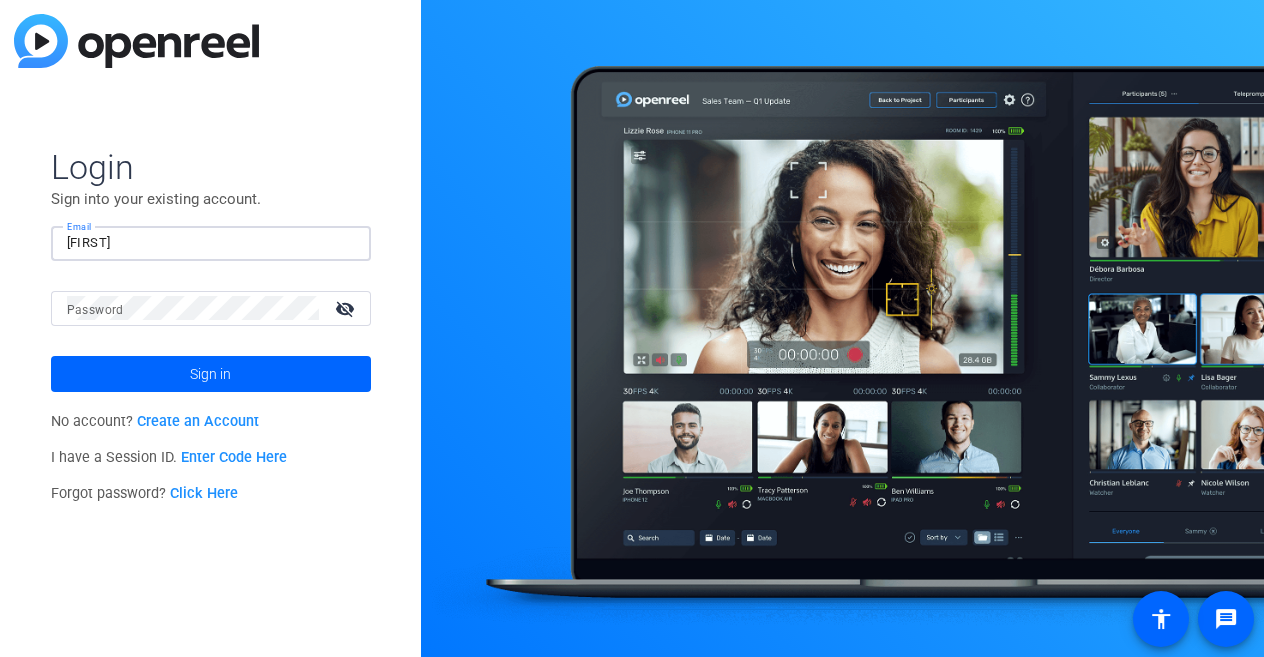 type on "brian.x.erickson@ampf.com" 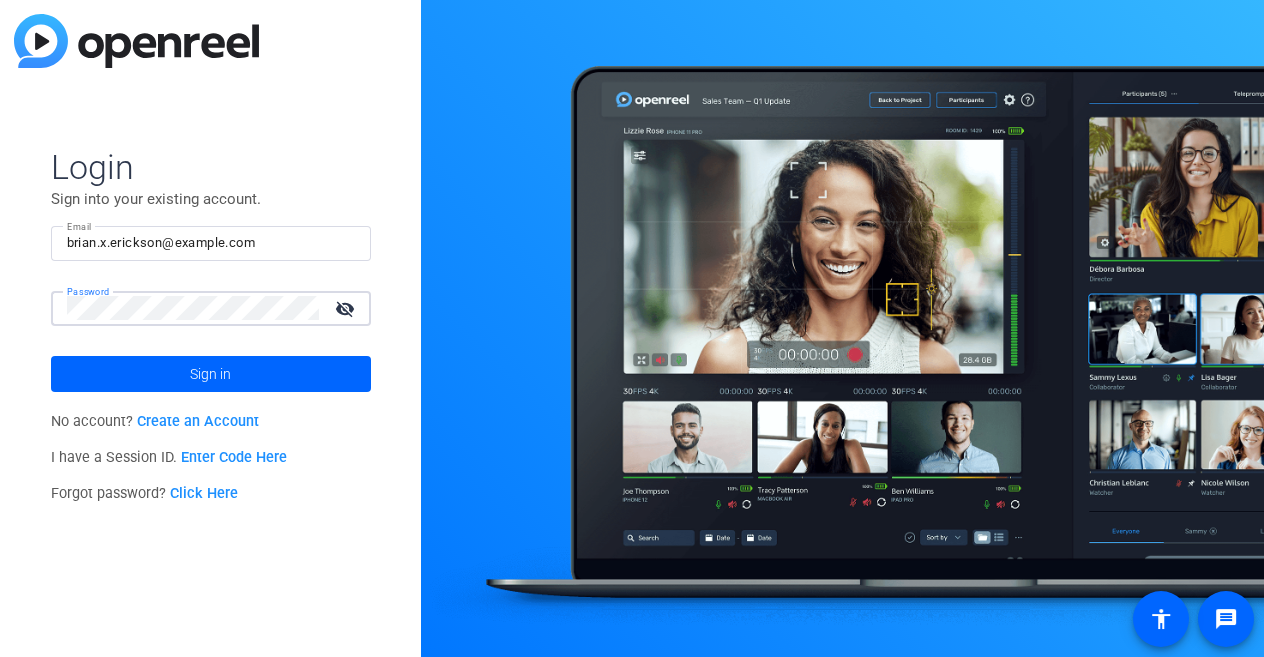 click on "Enter Code Here" 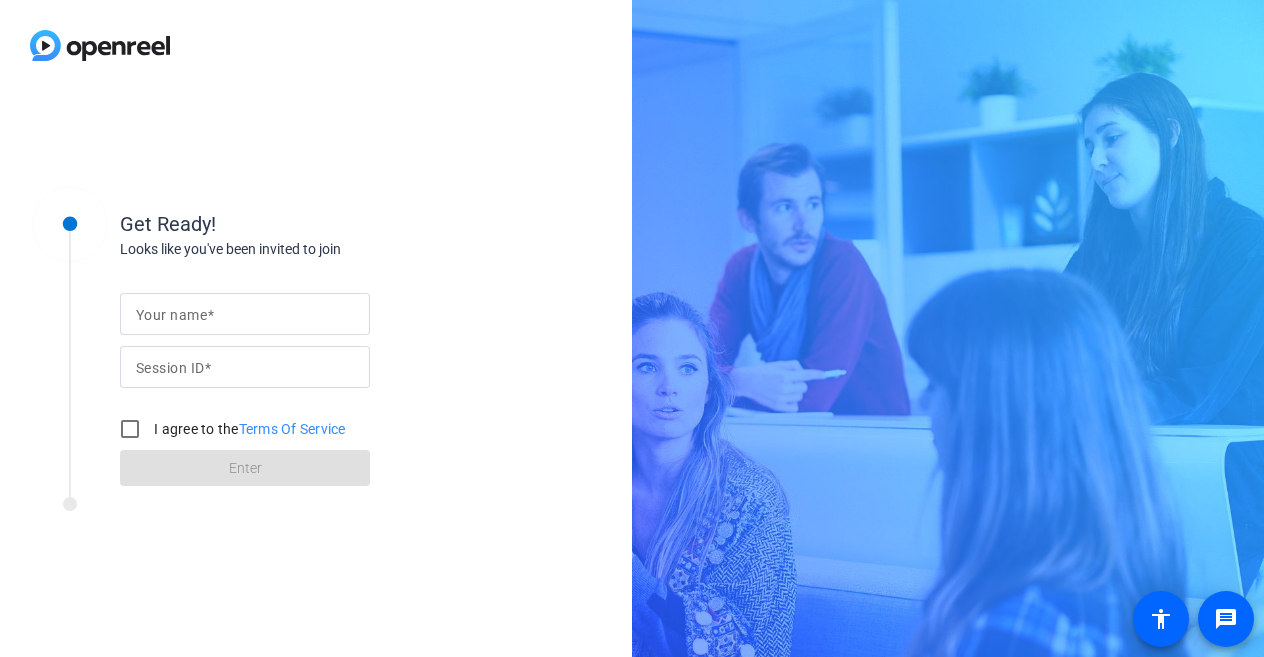 click on "Your name" at bounding box center (171, 315) 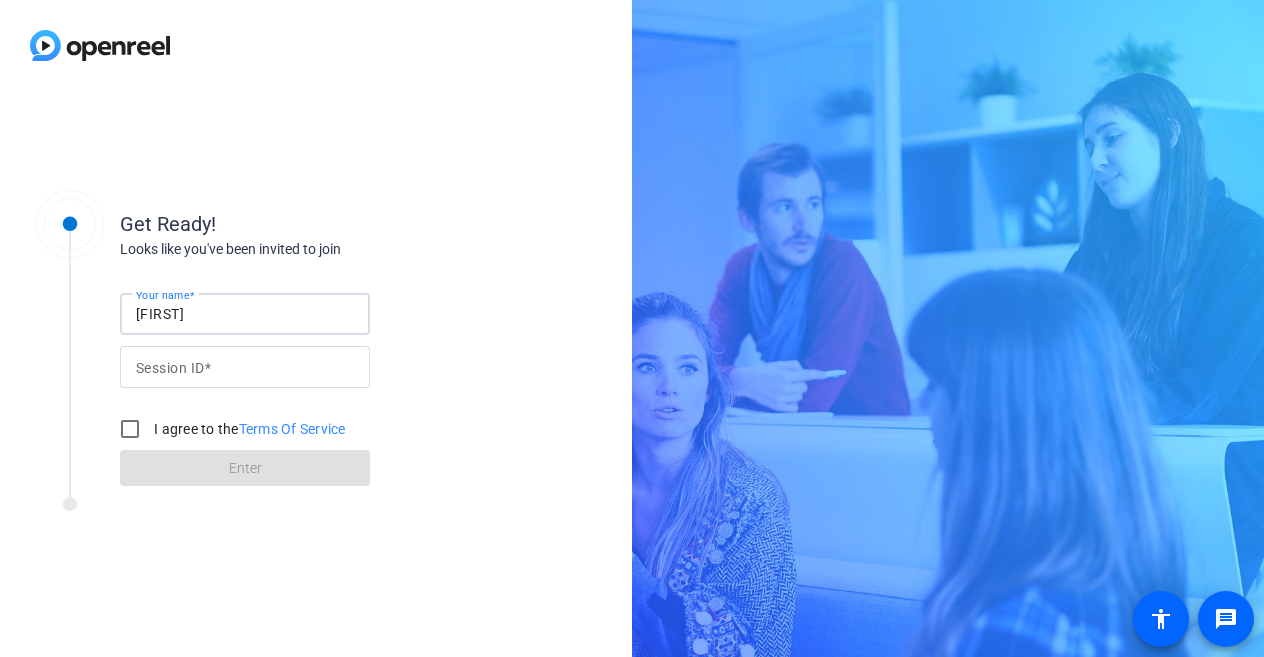 type on "Brian" 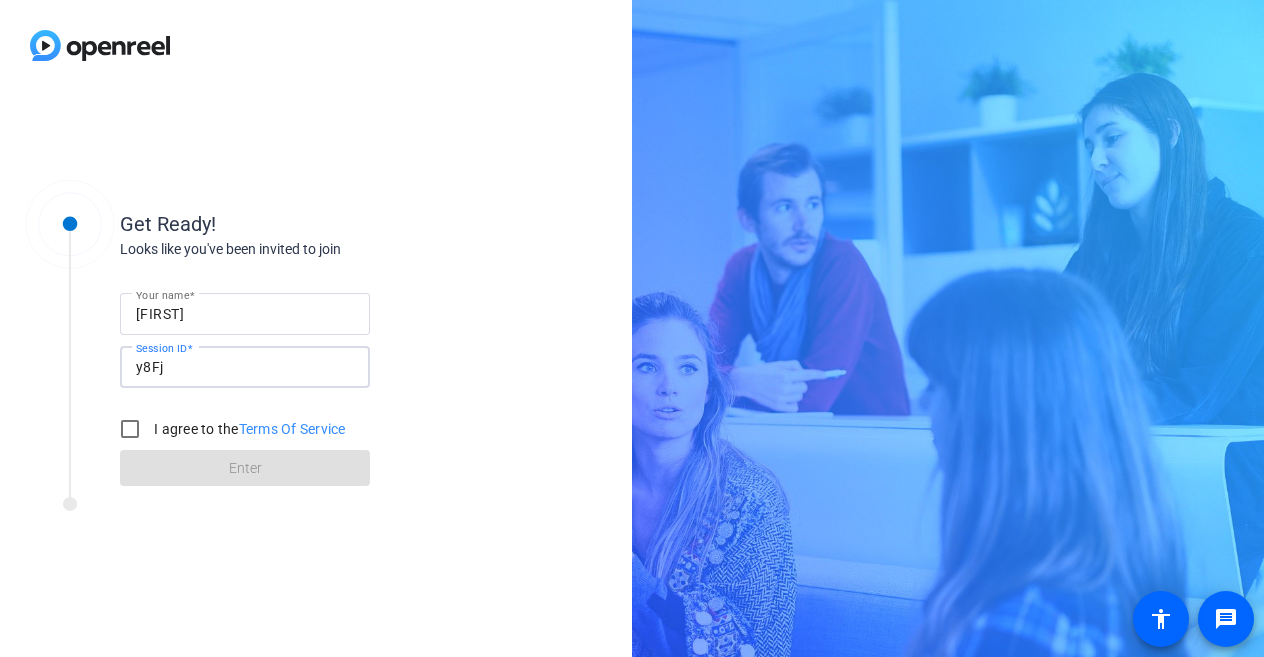 type on "y8Fj" 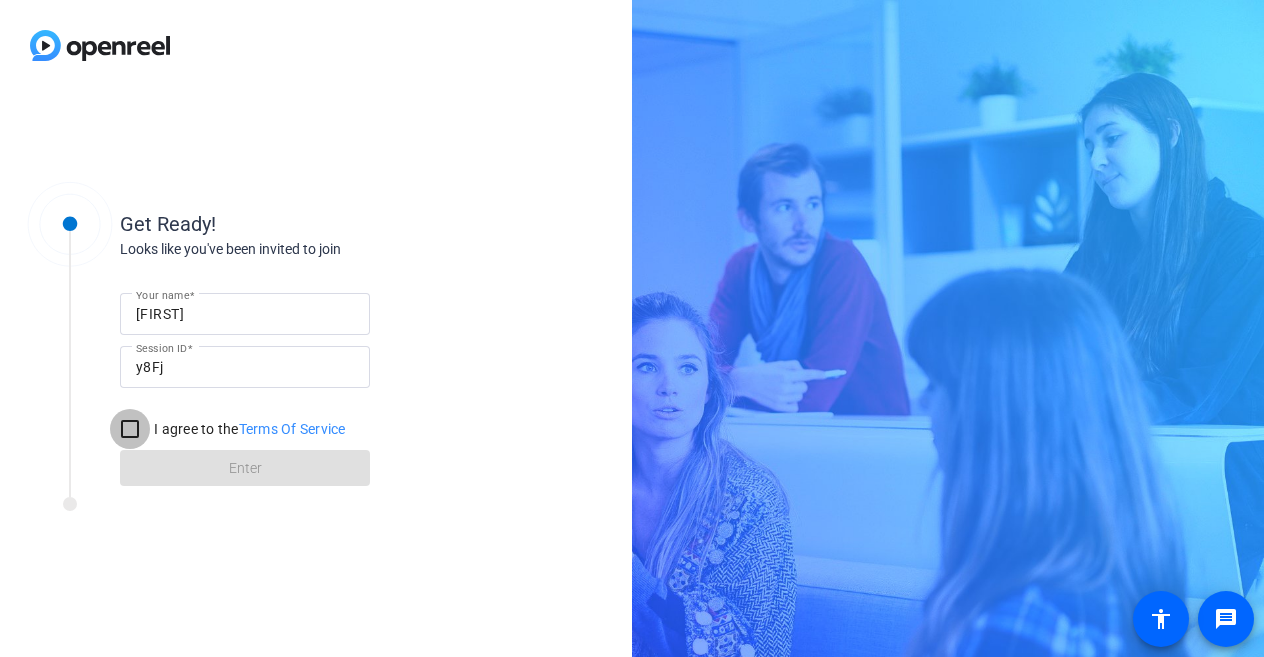click on "I agree to the  Terms Of Service" at bounding box center [130, 429] 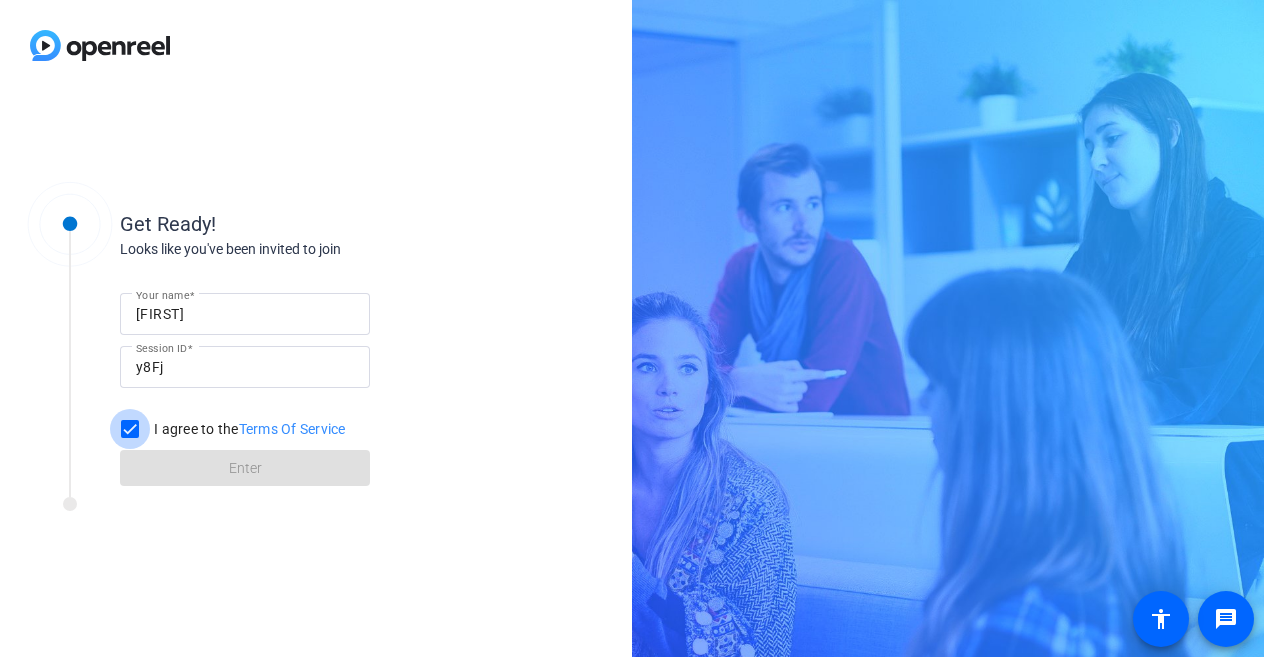 checkbox on "true" 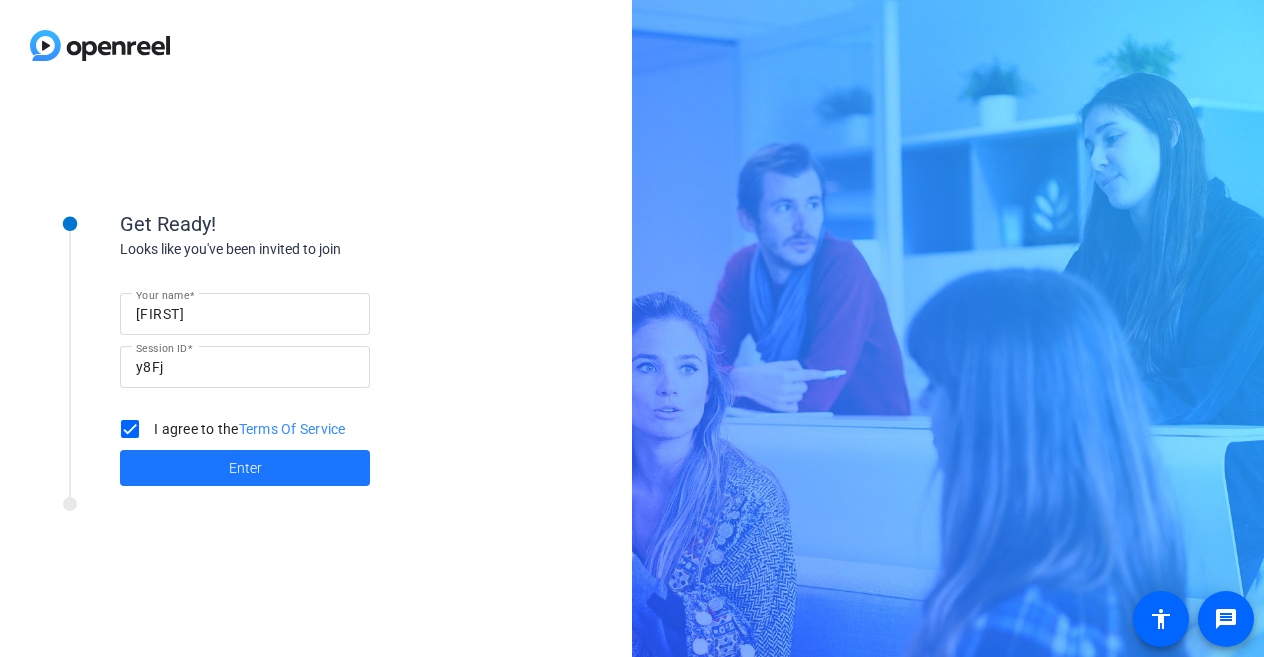 click 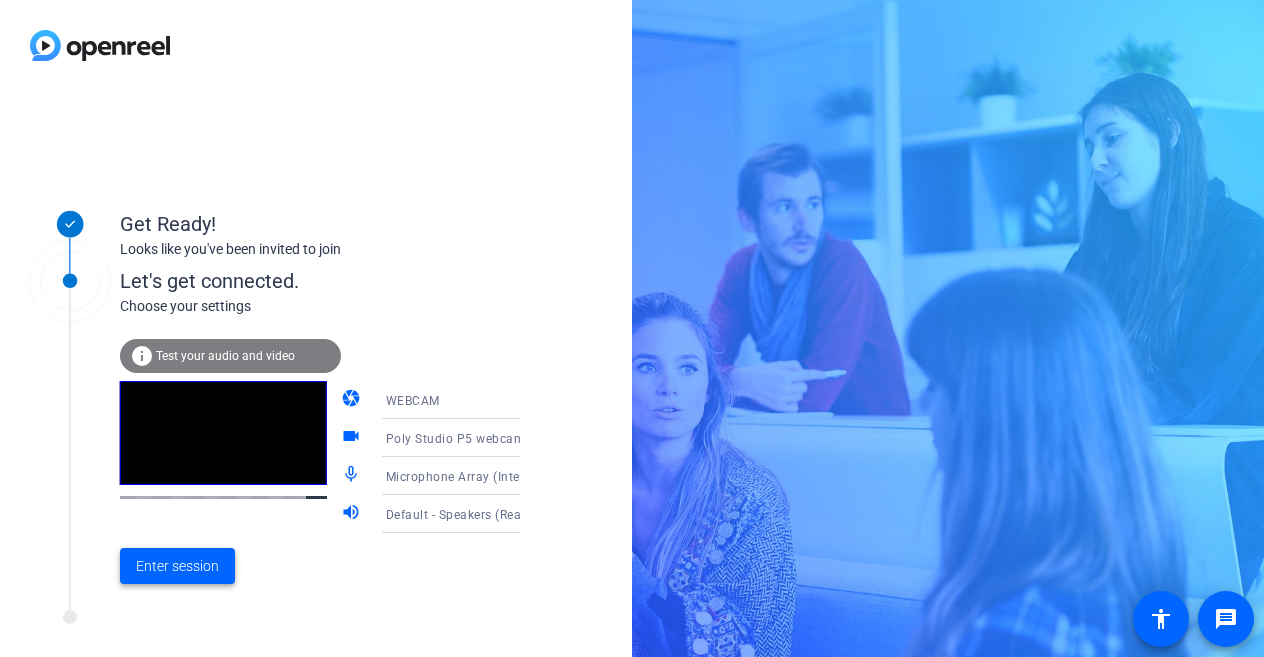 drag, startPoint x: 194, startPoint y: 580, endPoint x: 214, endPoint y: 595, distance: 25 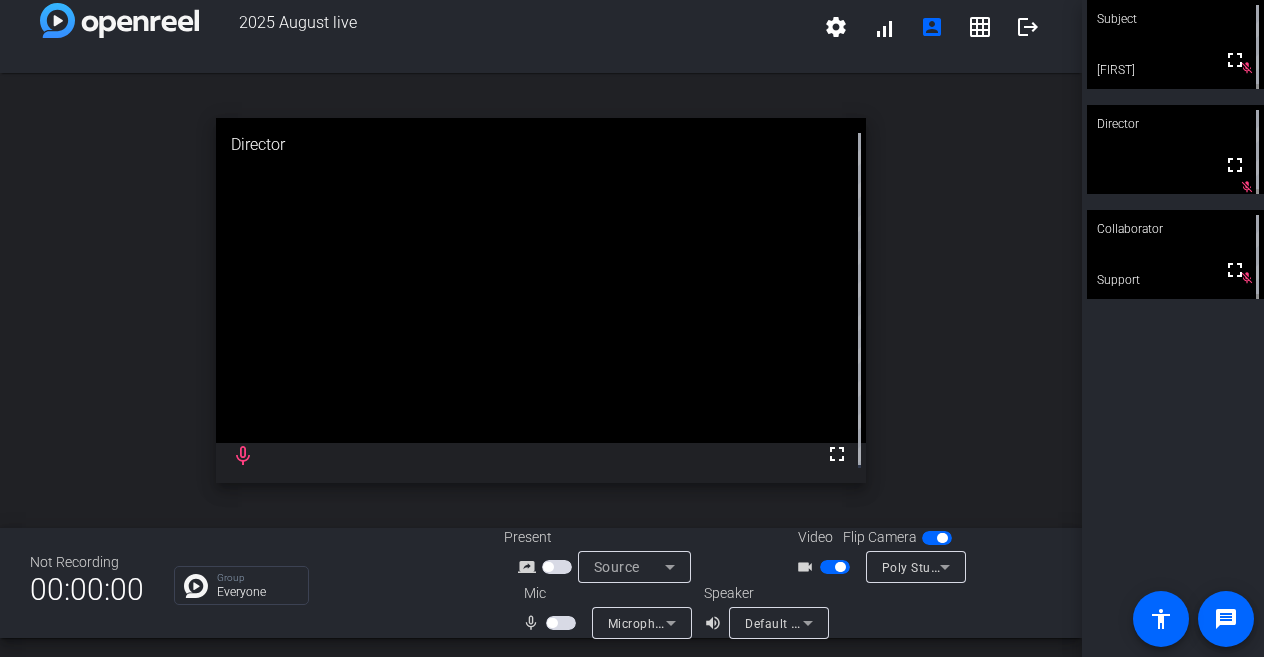 scroll, scrollTop: 23, scrollLeft: 0, axis: vertical 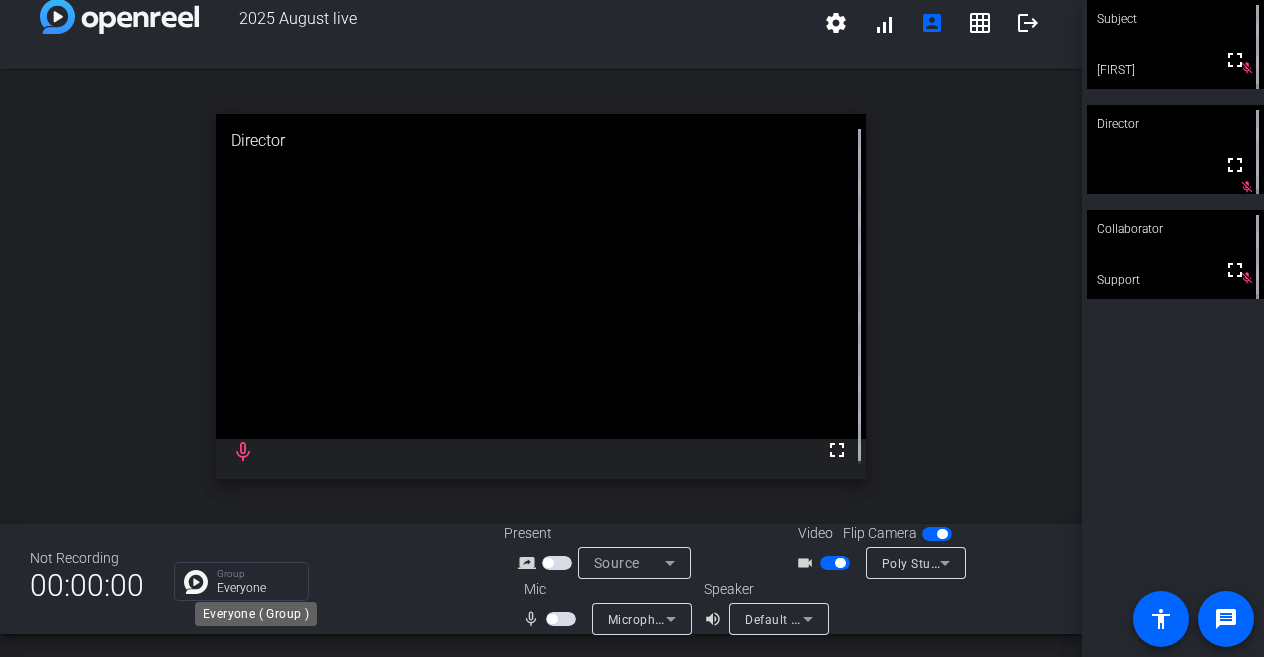 click on "Group" 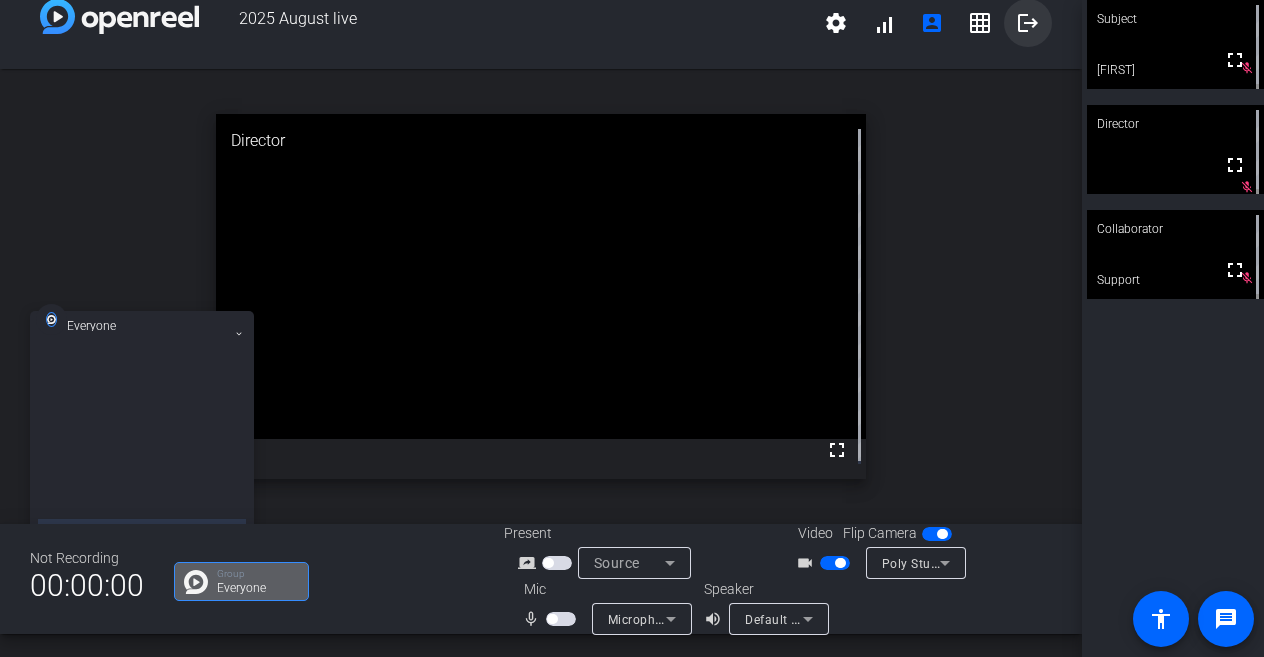 click on "logout" 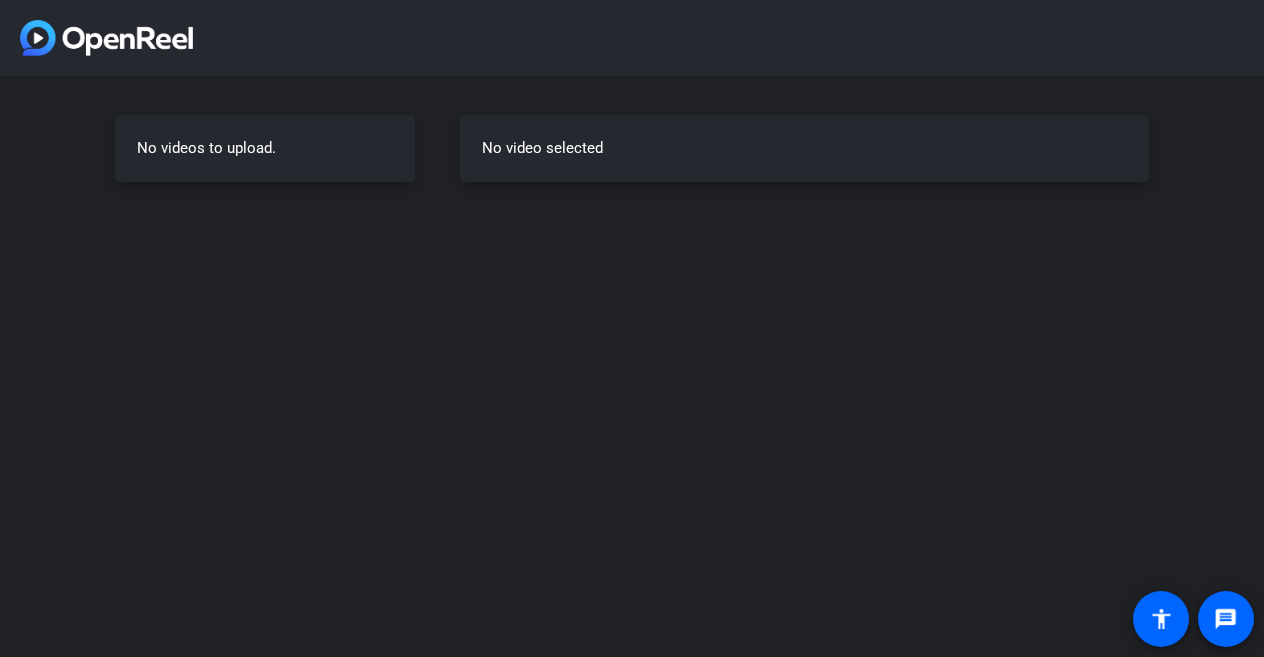 scroll, scrollTop: 0, scrollLeft: 0, axis: both 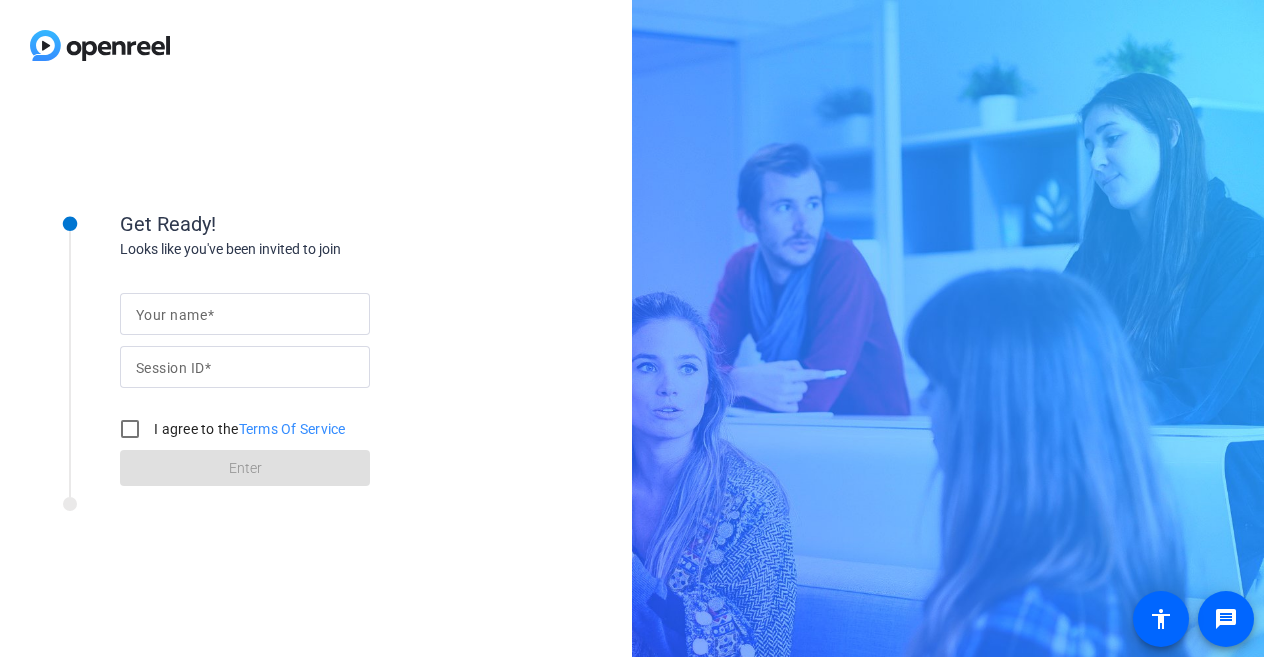click on "Your name" at bounding box center (171, 315) 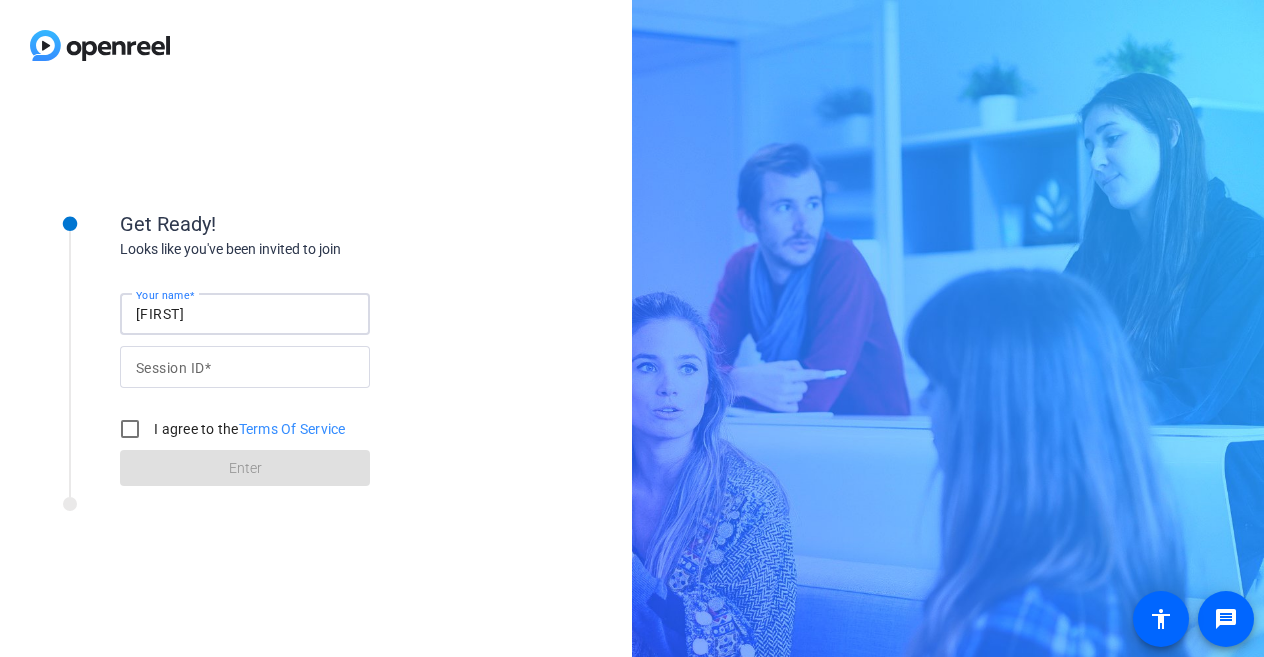 type on "[FIRST] [LAST]" 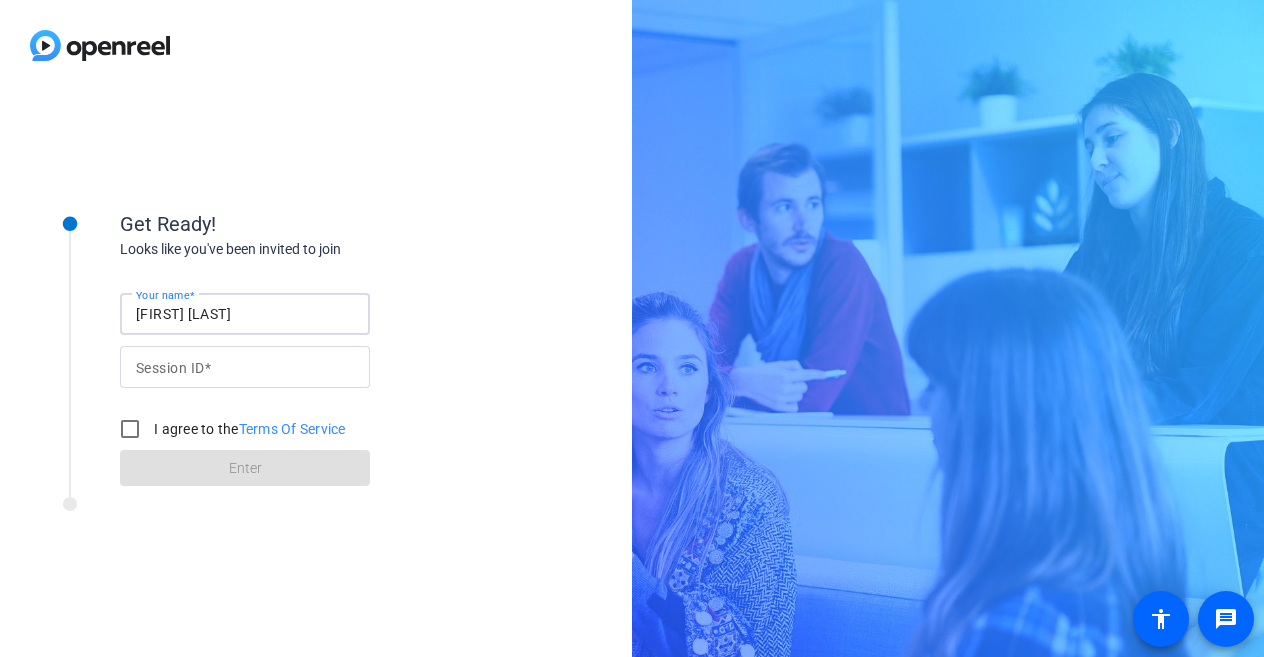 click on "Session ID" at bounding box center (170, 368) 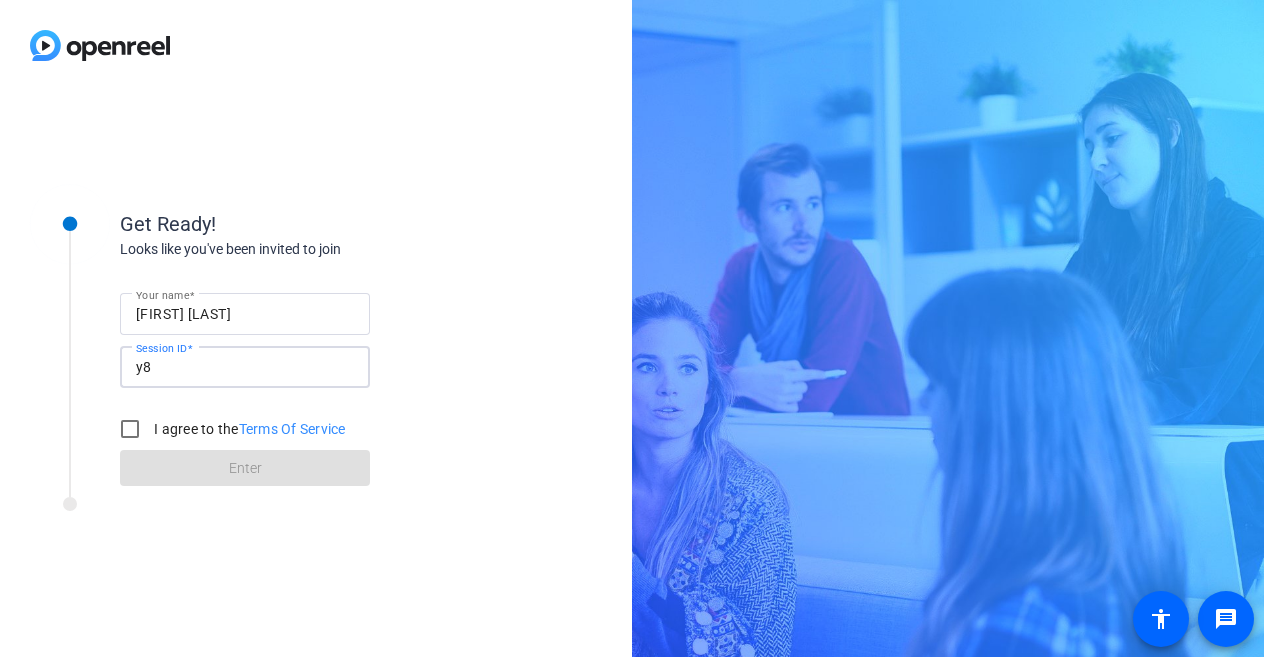 type on "y8Fj" 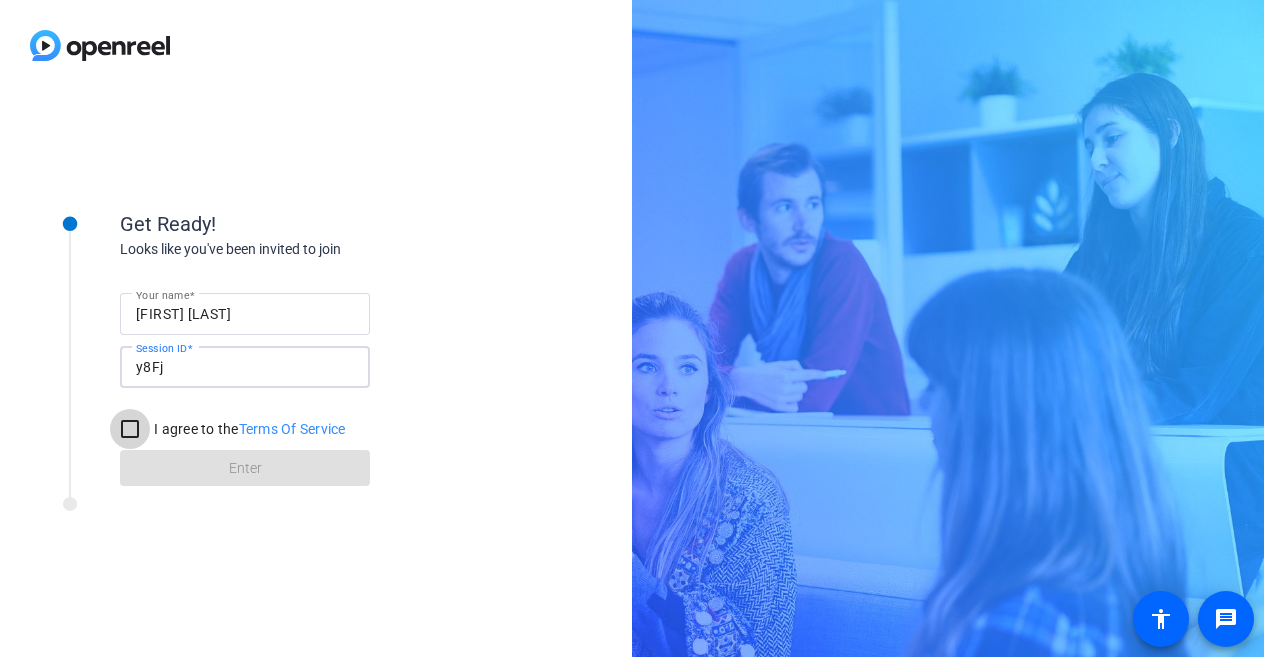 drag, startPoint x: 139, startPoint y: 430, endPoint x: 152, endPoint y: 432, distance: 13.152946 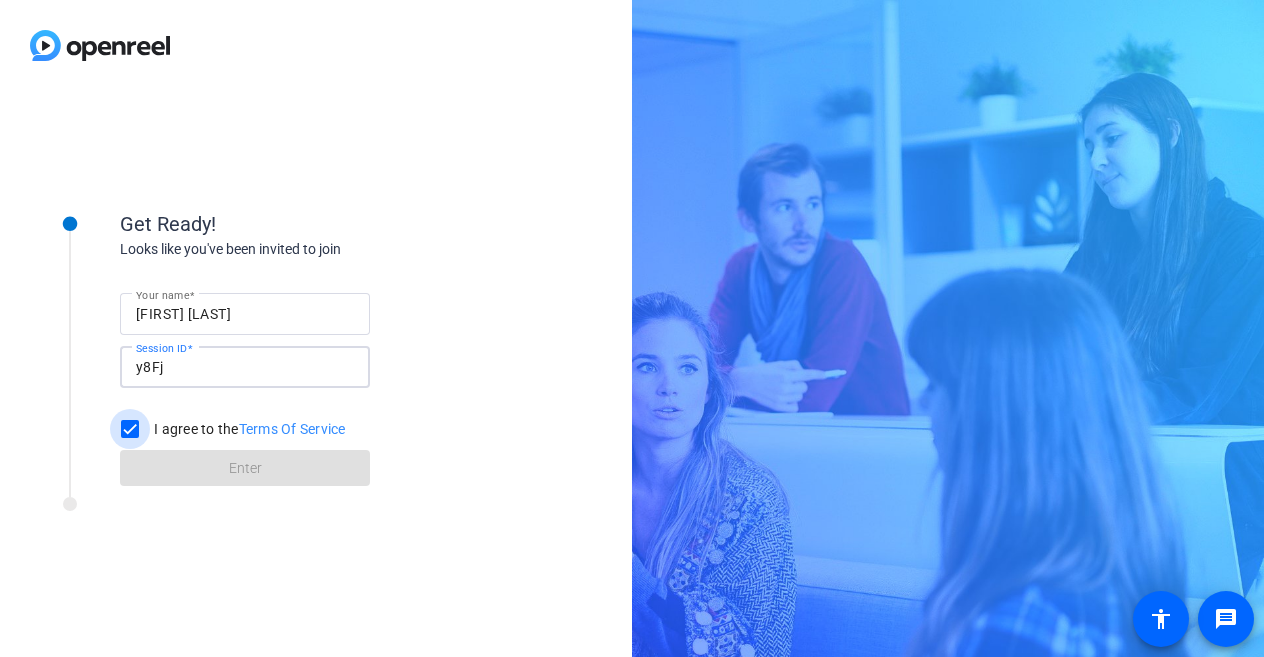 checkbox on "true" 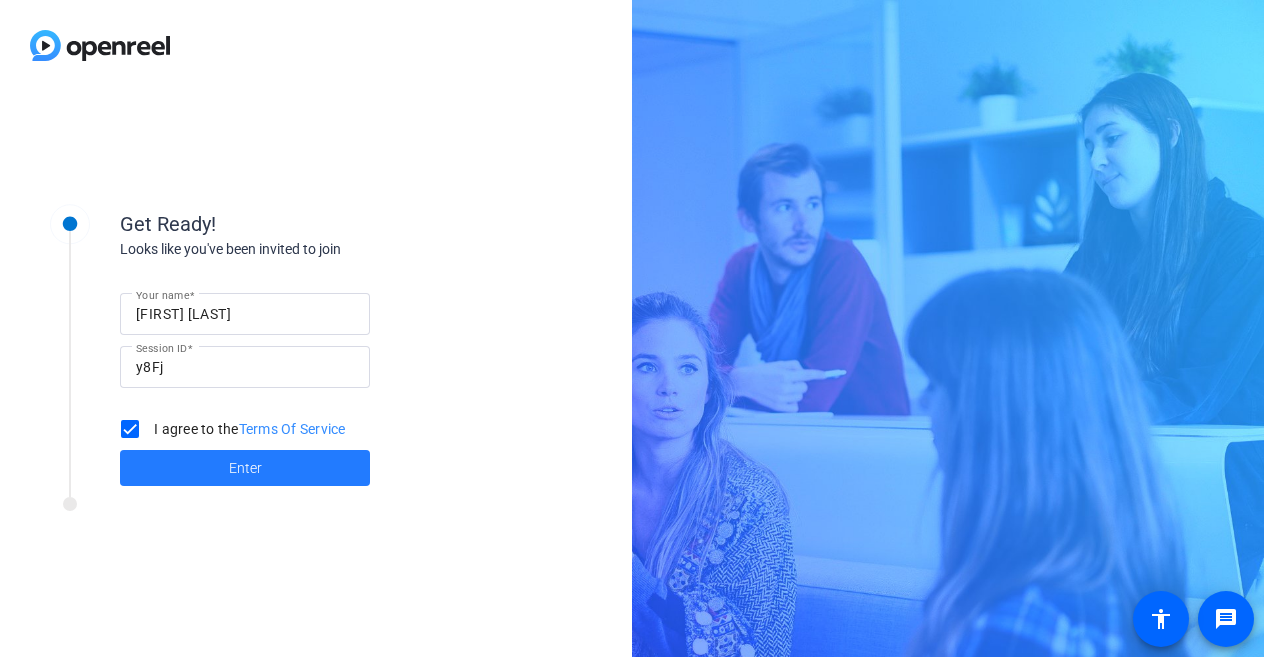click 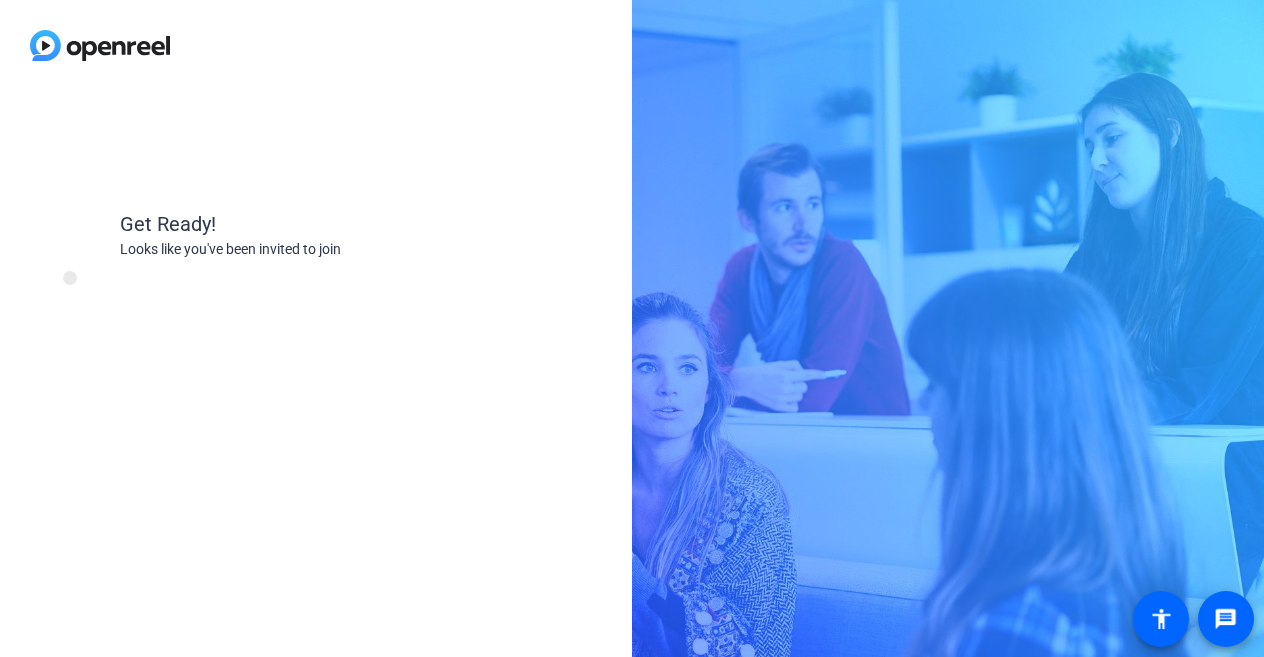 scroll, scrollTop: 0, scrollLeft: 0, axis: both 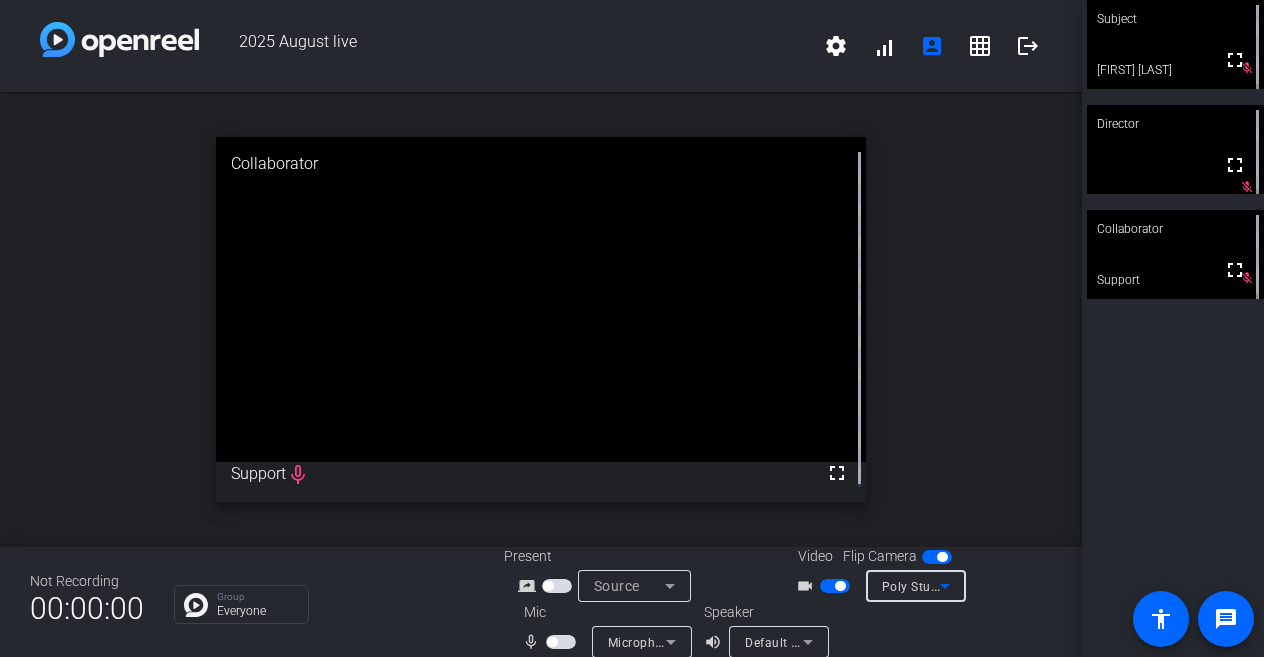 click on "Poly Studio P5 webcam (095d:9296)" at bounding box center [990, 586] 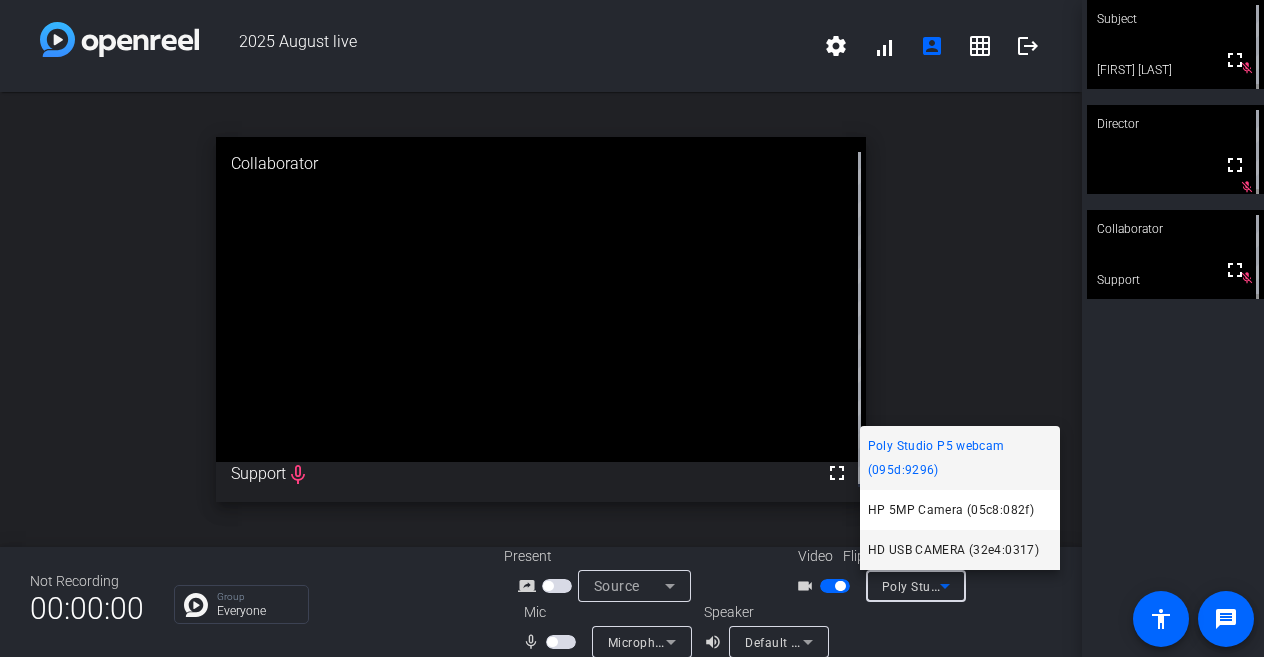 click on "HD USB CAMERA (32e4:0317)" at bounding box center (953, 550) 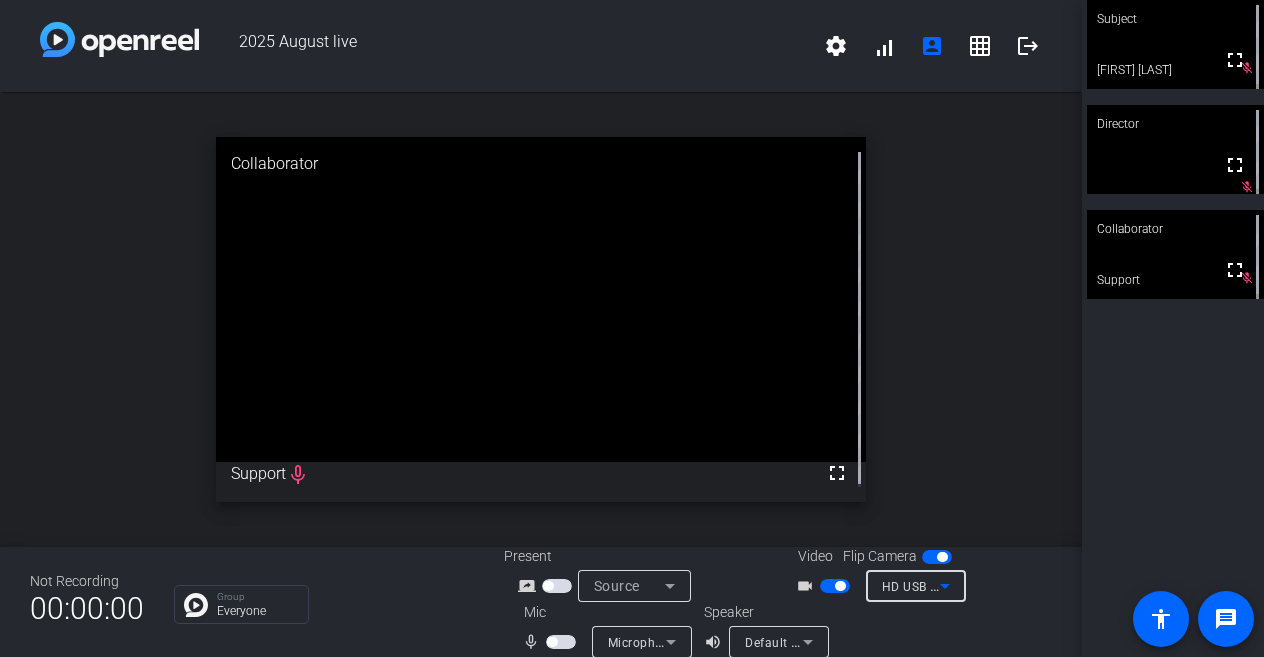 click at bounding box center [835, 586] 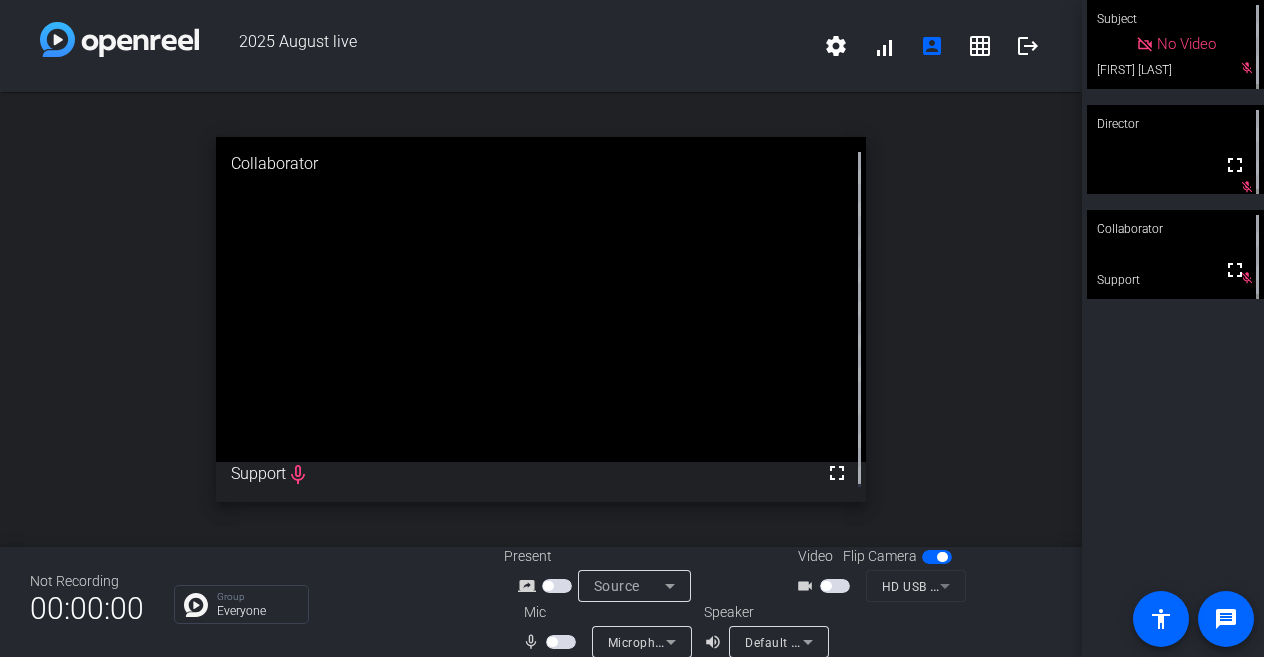 click at bounding box center [826, 586] 